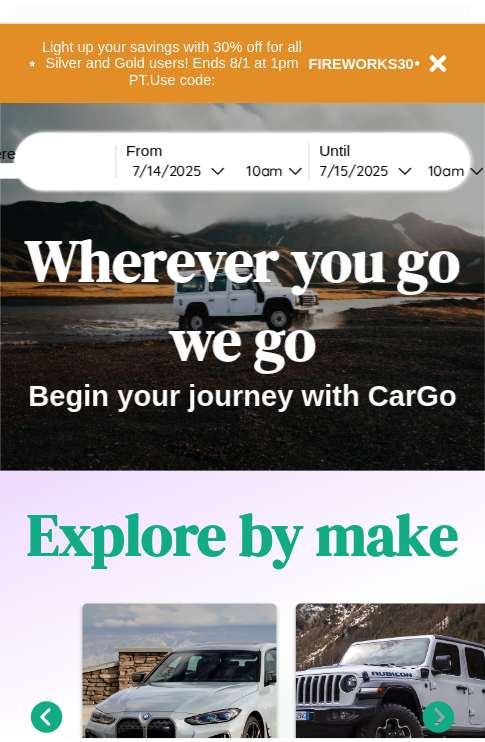 scroll, scrollTop: 0, scrollLeft: 0, axis: both 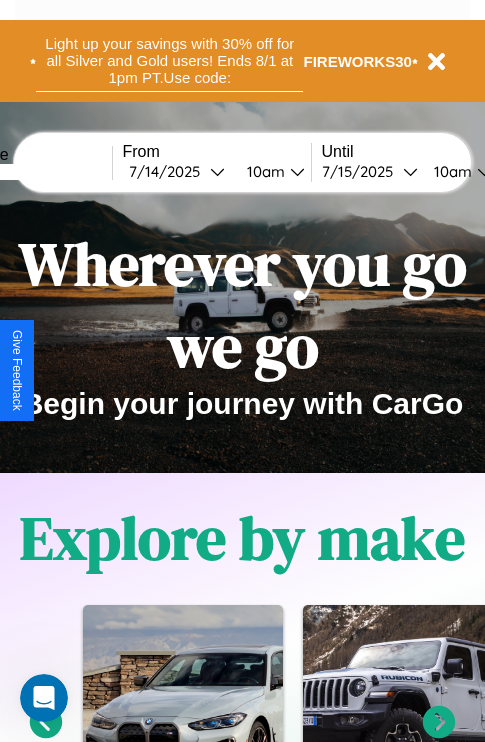 click on "Light up your savings with 30% off for all Silver and Gold users! Ends 8/1 at 1pm PT.  Use code:" at bounding box center (169, 61) 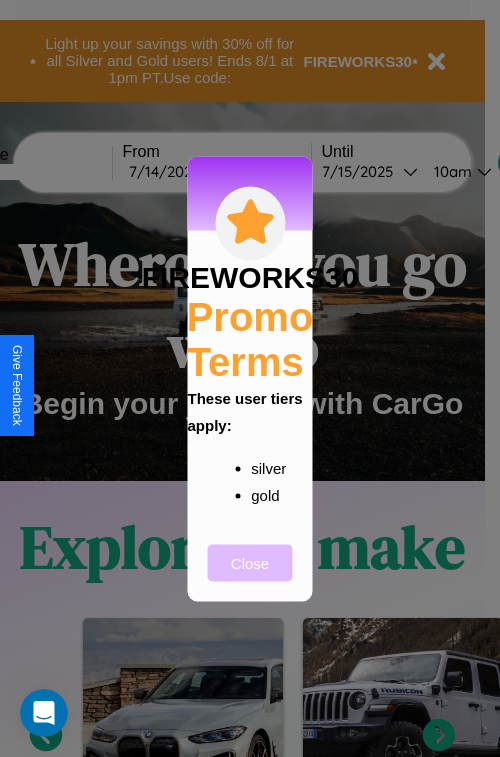 click on "Close" at bounding box center (250, 562) 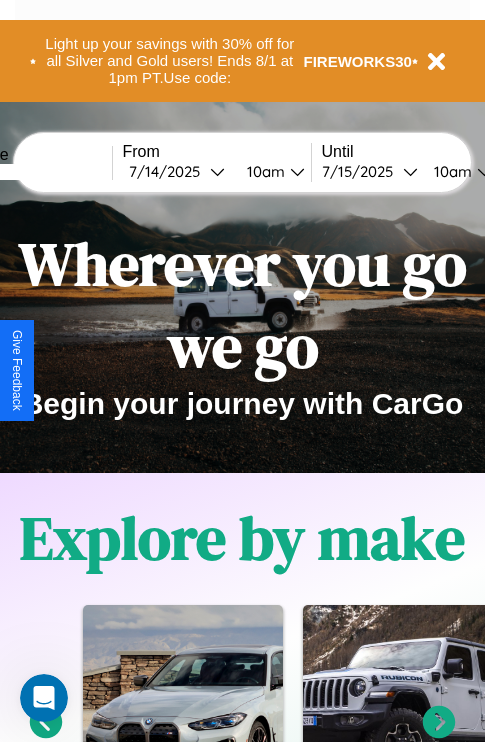 click at bounding box center (37, 172) 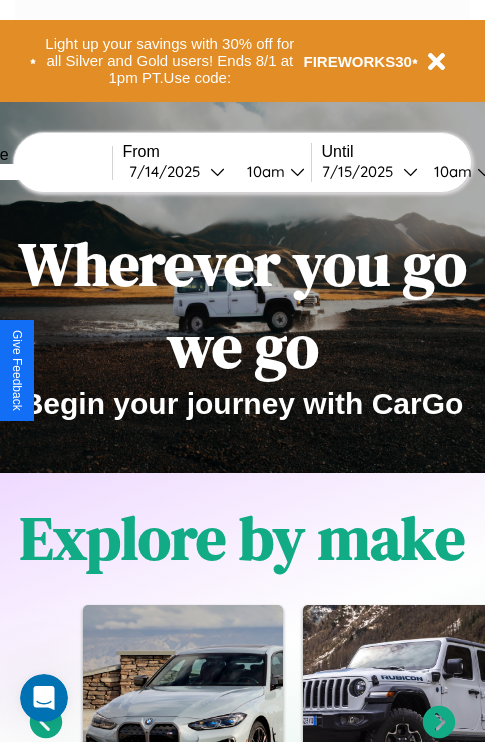 type on "******" 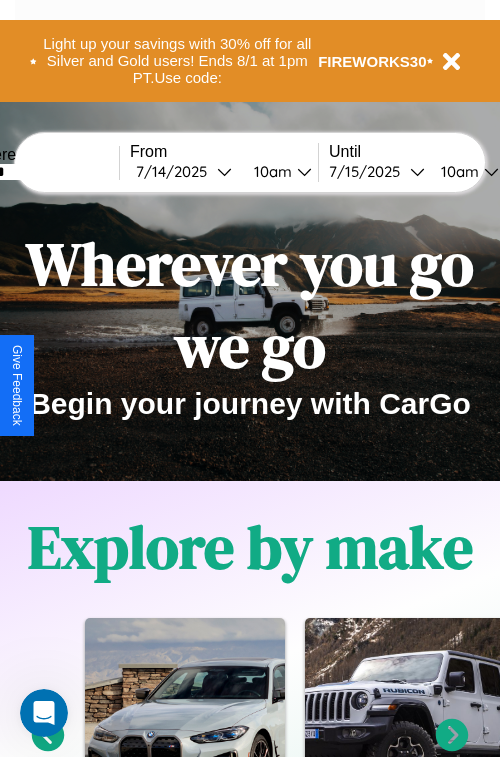 select on "*" 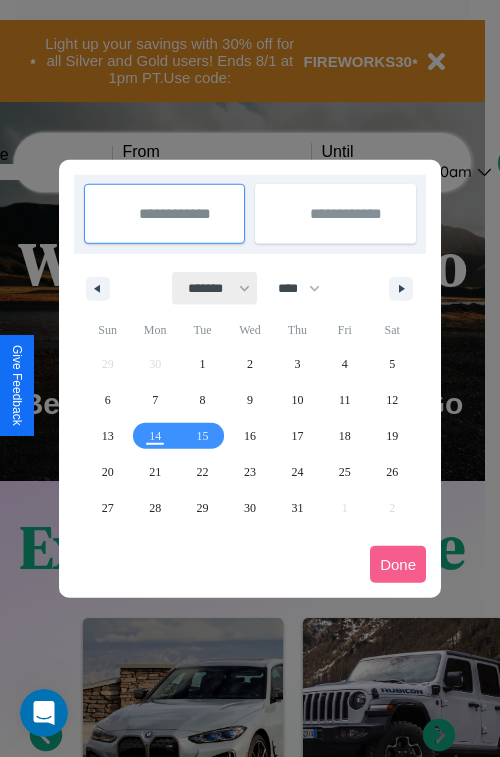 click on "******* ******** ***** ***** *** **** **** ****** ********* ******* ******** ********" at bounding box center (215, 288) 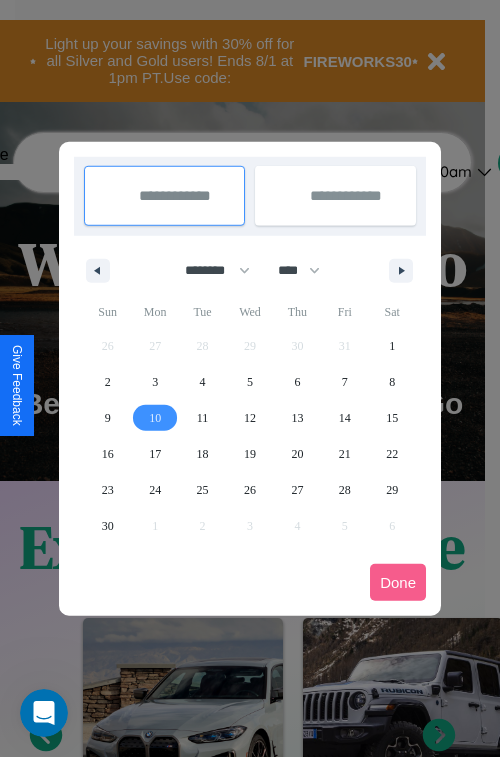click on "10" at bounding box center [155, 418] 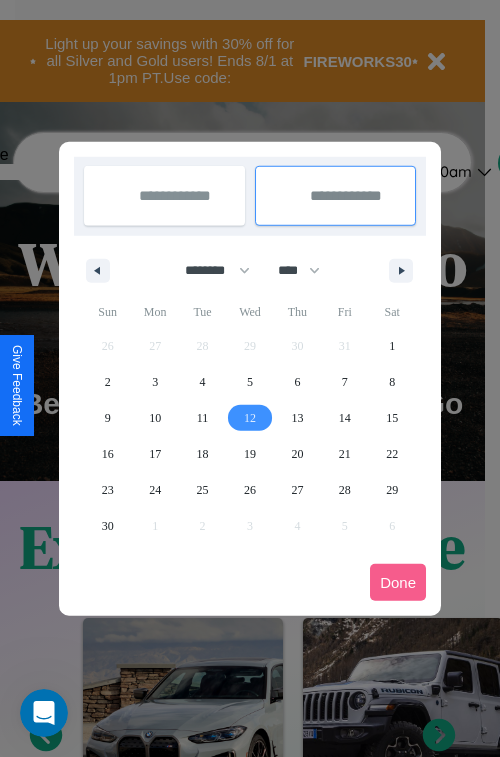 click on "12" at bounding box center [250, 418] 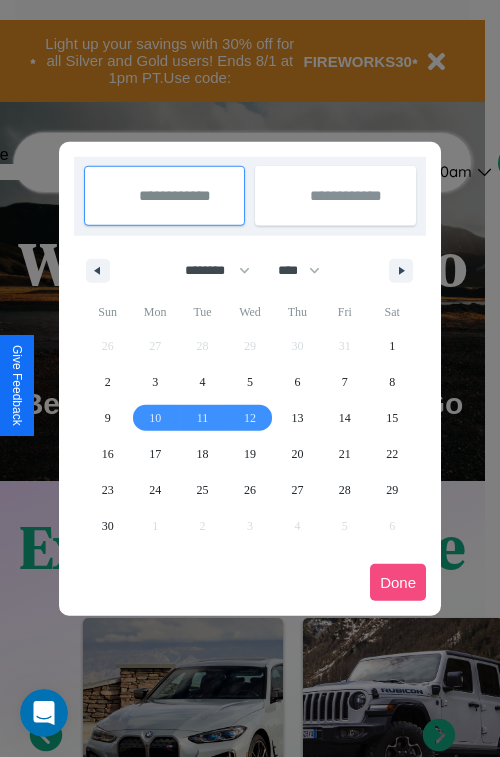 click on "Done" at bounding box center [398, 582] 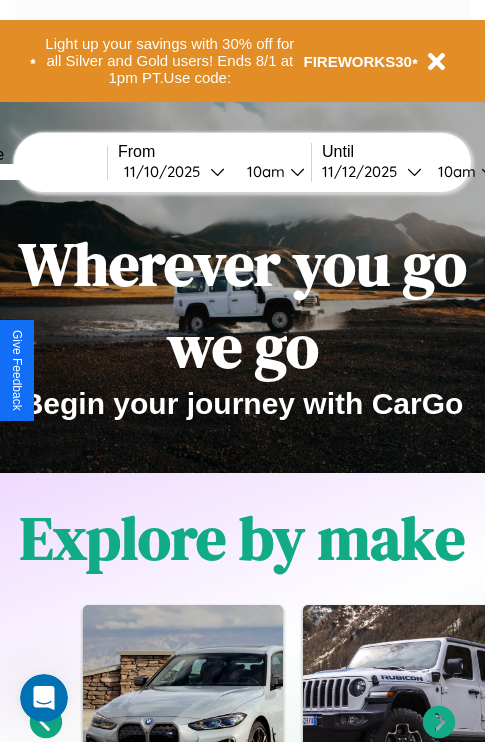 click on "10am" at bounding box center [263, 171] 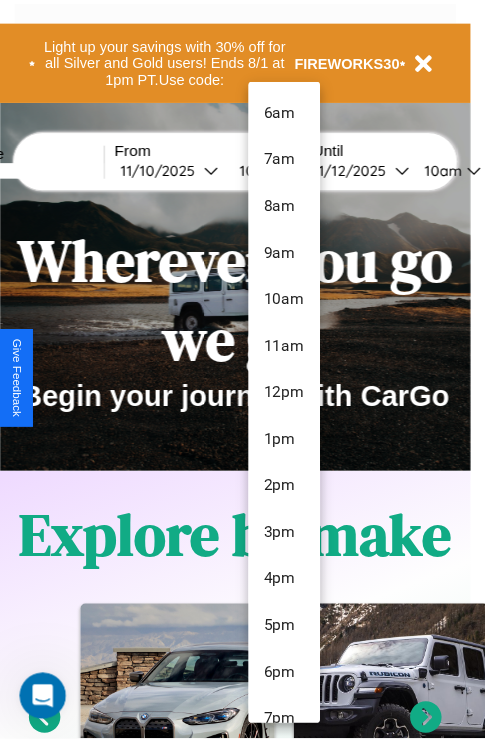 scroll, scrollTop: 115, scrollLeft: 0, axis: vertical 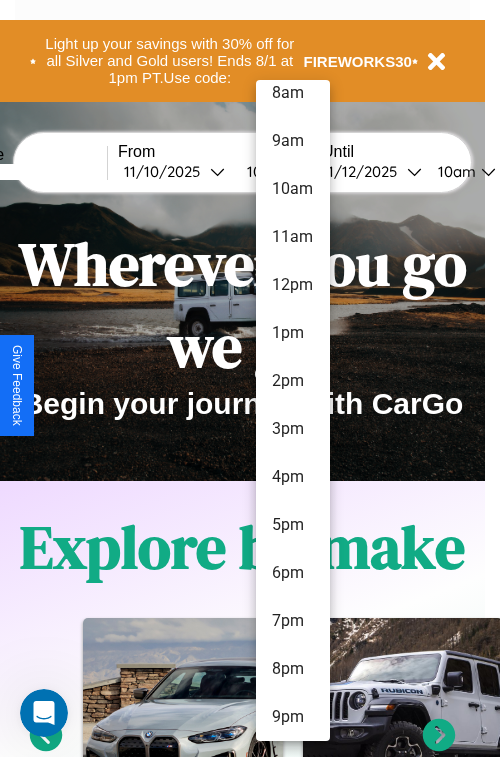 click on "9pm" at bounding box center (293, 717) 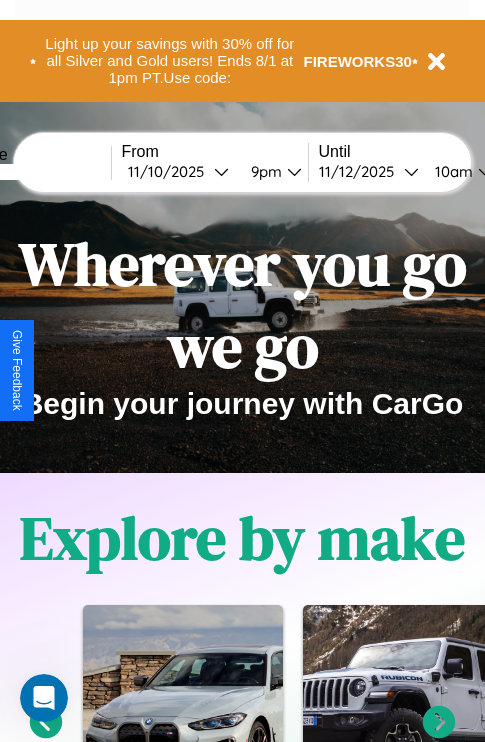 scroll, scrollTop: 0, scrollLeft: 74, axis: horizontal 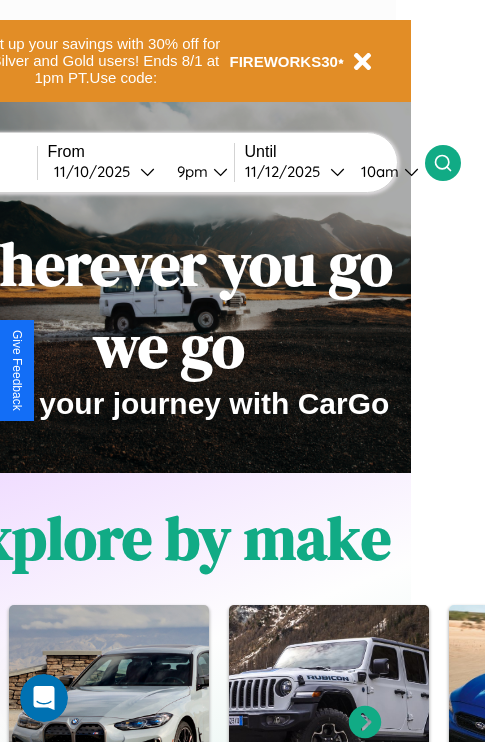 click 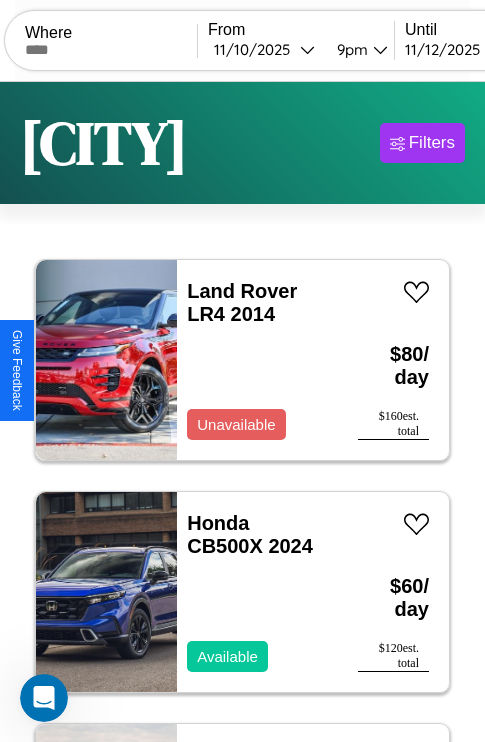 scroll, scrollTop: 95, scrollLeft: 0, axis: vertical 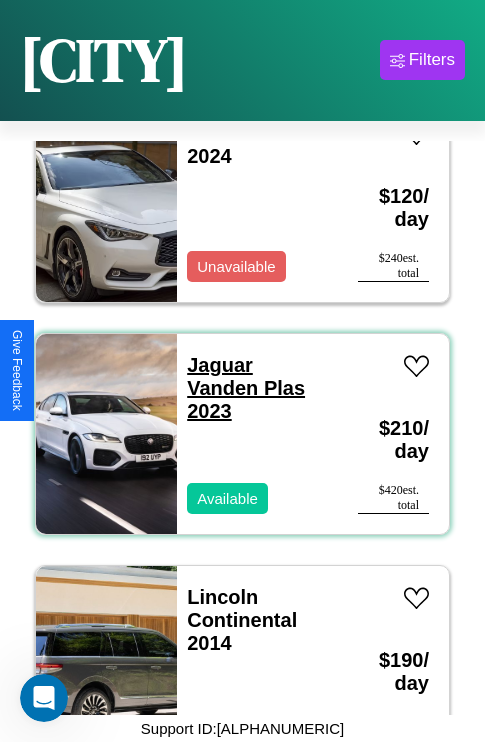 click on "Jaguar   Vanden Plas   2023" at bounding box center (246, 388) 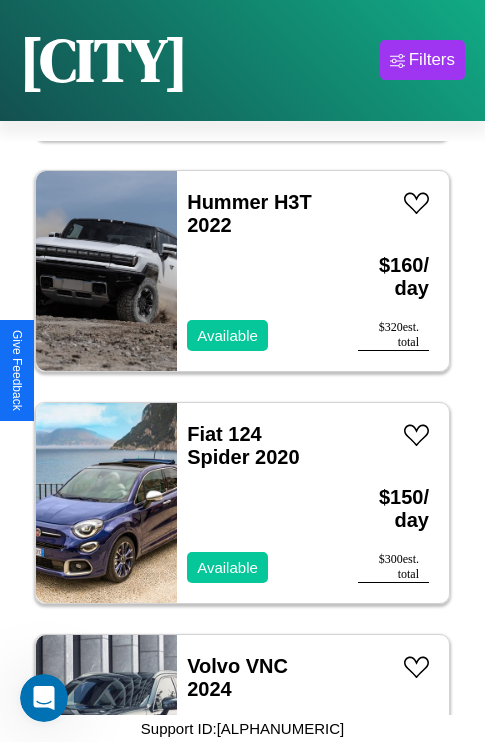 scroll, scrollTop: 2627, scrollLeft: 0, axis: vertical 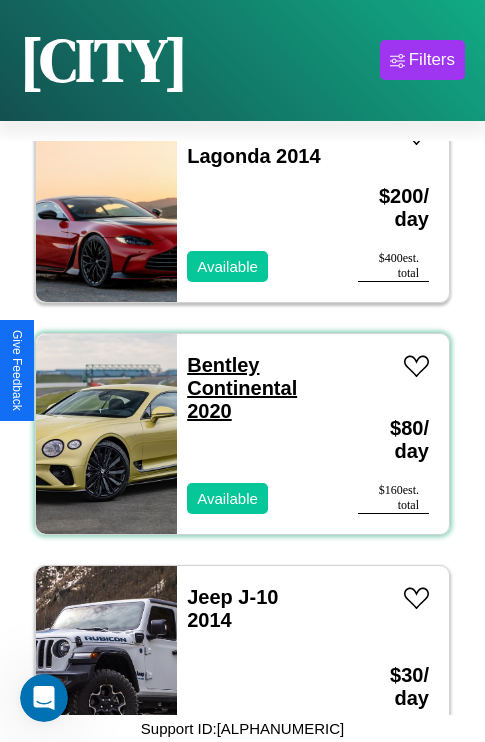 click on "Bentley   Continental   2020" at bounding box center [242, 388] 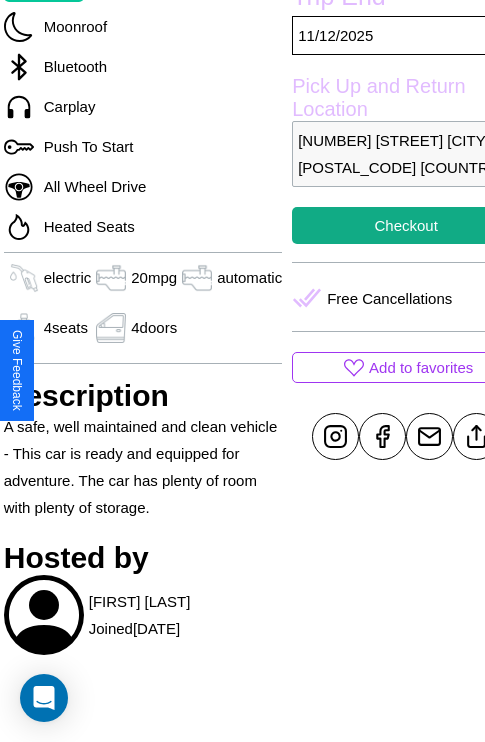scroll, scrollTop: 710, scrollLeft: 76, axis: both 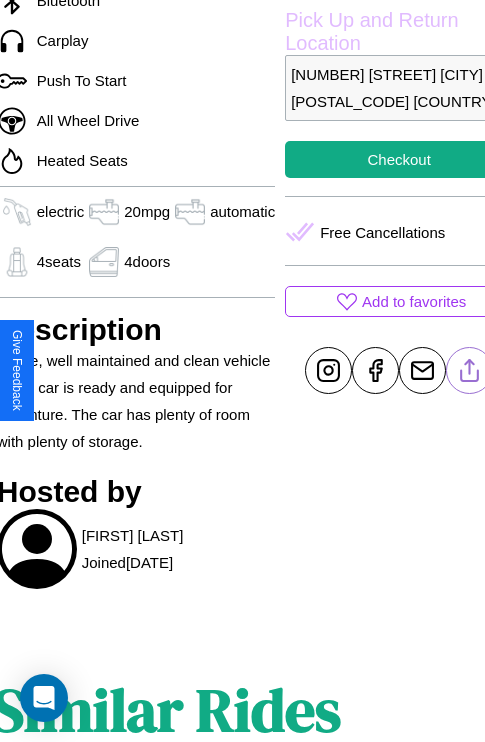 click 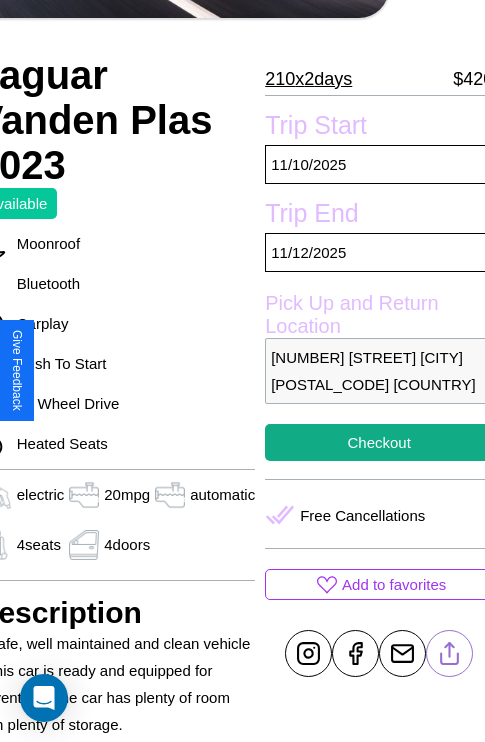 scroll, scrollTop: 499, scrollLeft: 96, axis: both 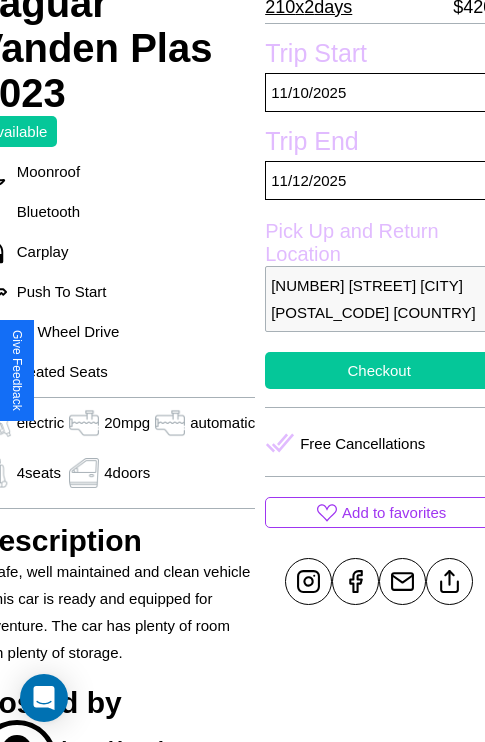 click on "Checkout" at bounding box center (379, 370) 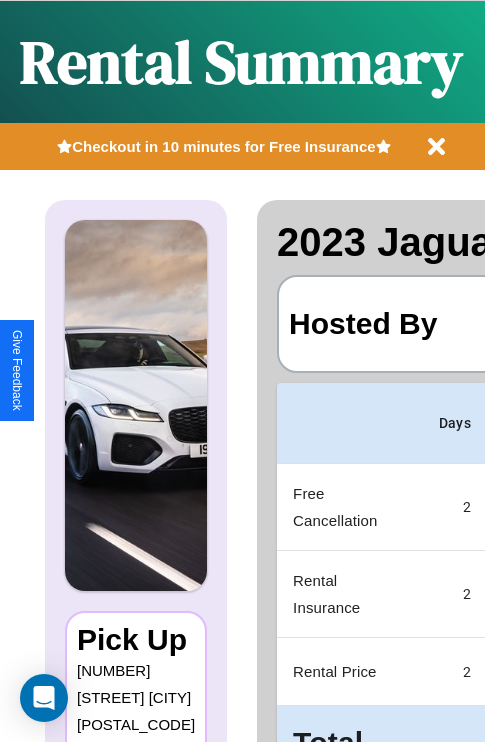 scroll, scrollTop: 106, scrollLeft: 0, axis: vertical 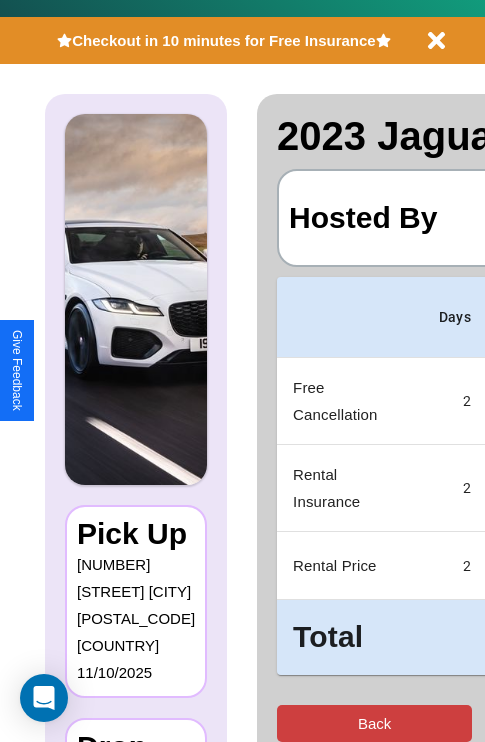 click on "Back" at bounding box center (374, 723) 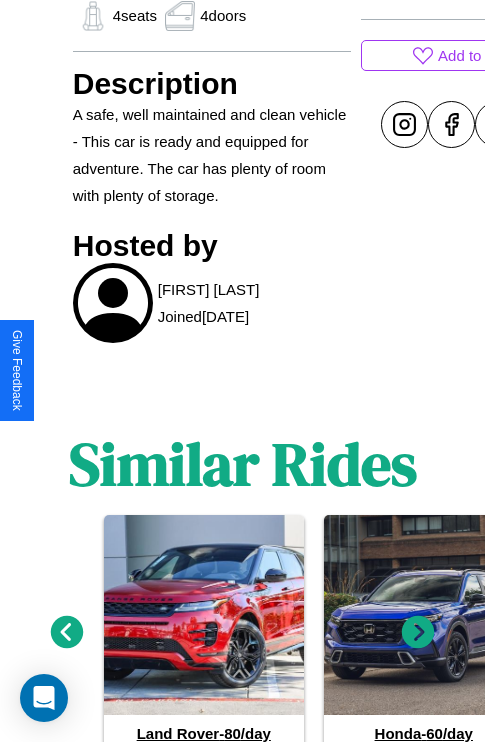 scroll, scrollTop: 1033, scrollLeft: 0, axis: vertical 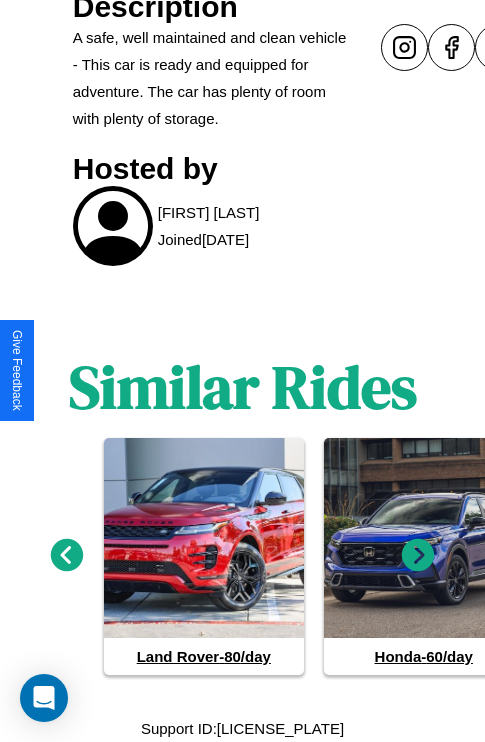click 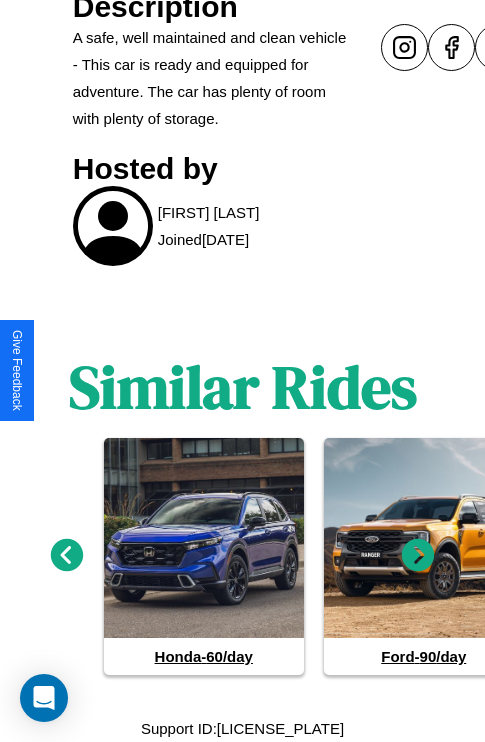 click 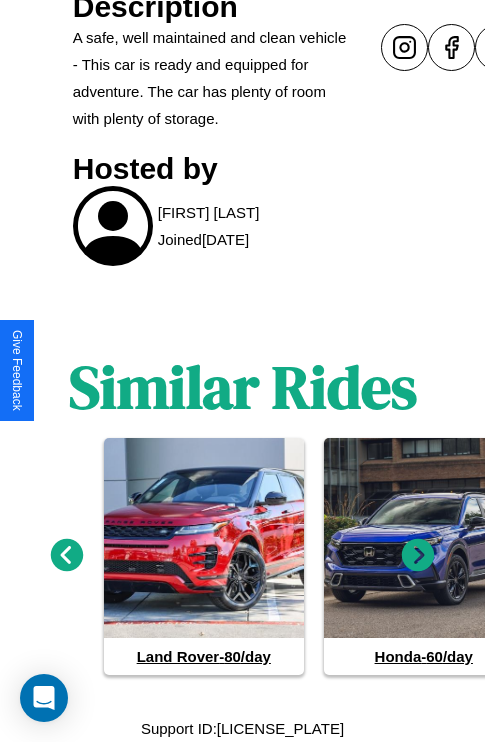 click 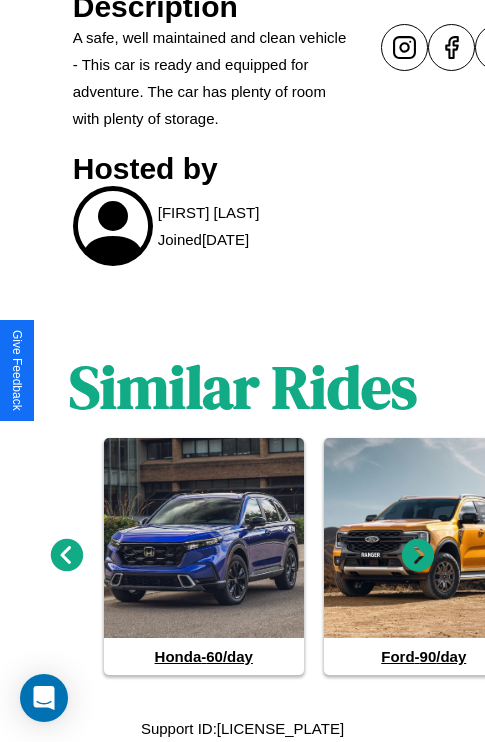 click 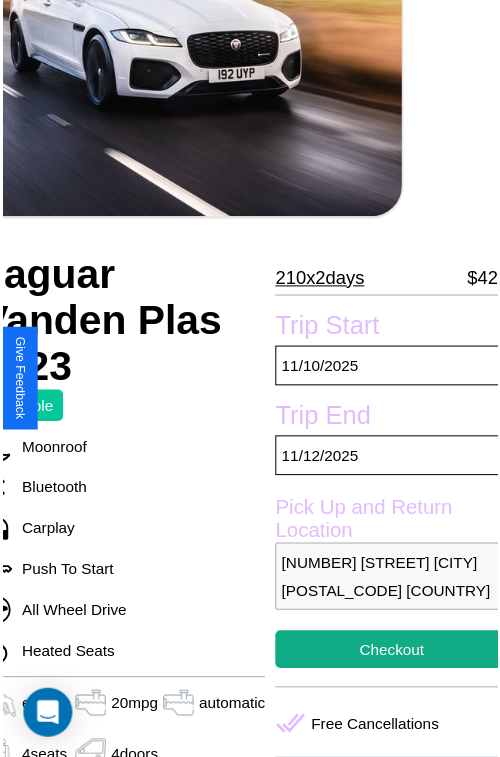 scroll, scrollTop: 221, scrollLeft: 96, axis: both 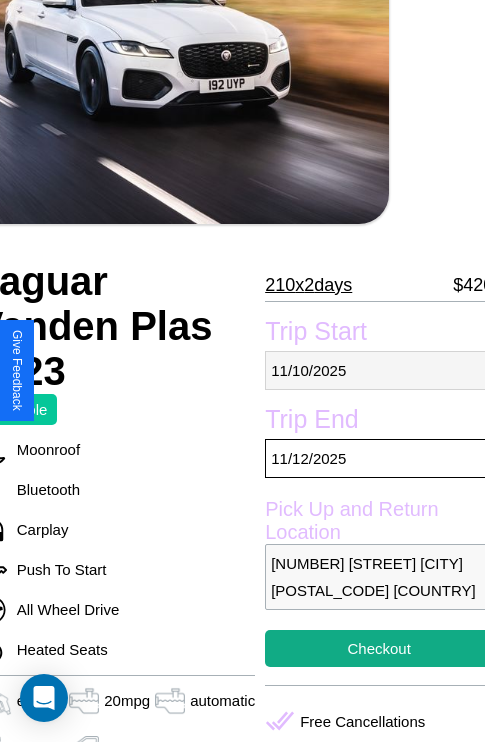 click on "11 / 10 / 2025" at bounding box center (379, 370) 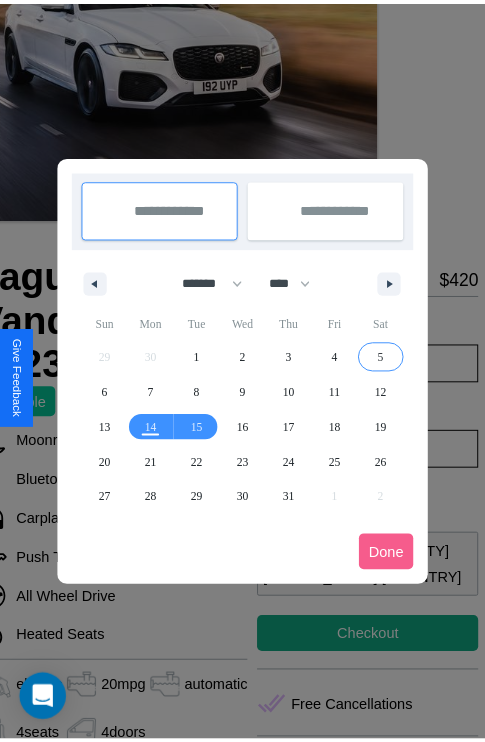 scroll, scrollTop: 0, scrollLeft: 96, axis: horizontal 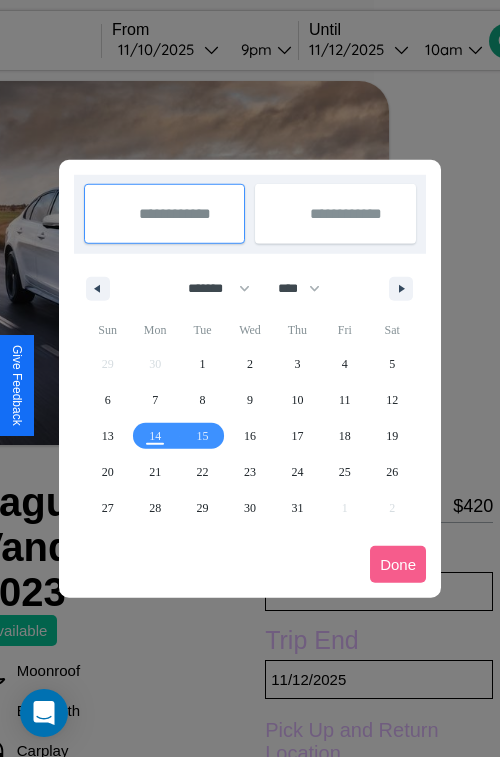 click at bounding box center [250, 378] 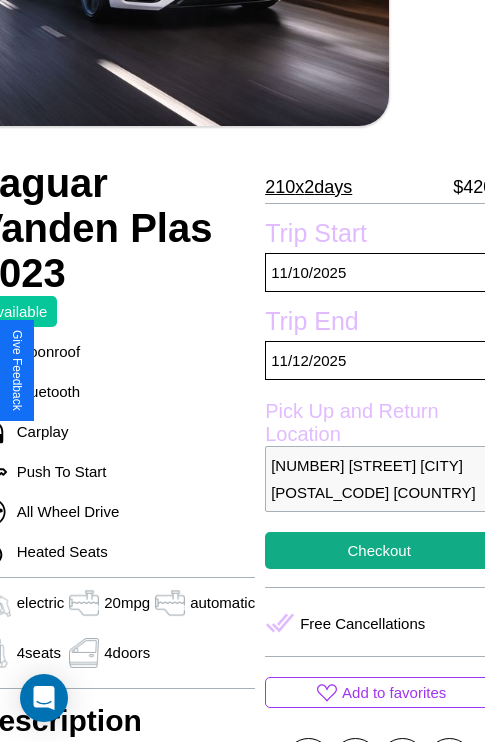 scroll, scrollTop: 499, scrollLeft: 96, axis: both 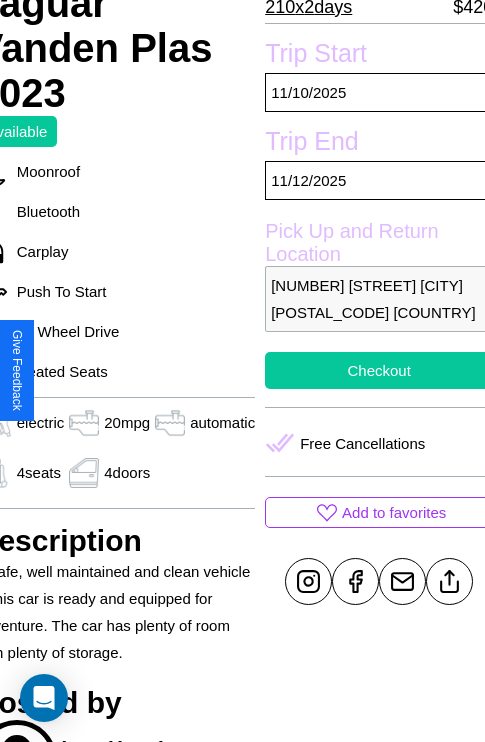 click on "Checkout" at bounding box center [379, 370] 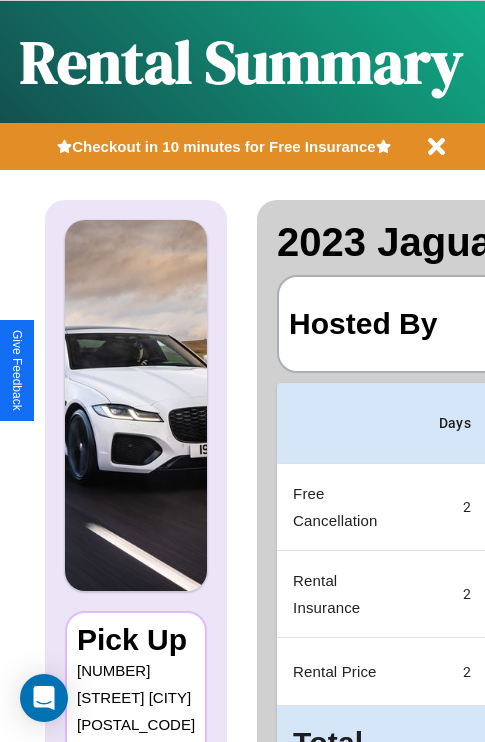 scroll, scrollTop: 0, scrollLeft: 382, axis: horizontal 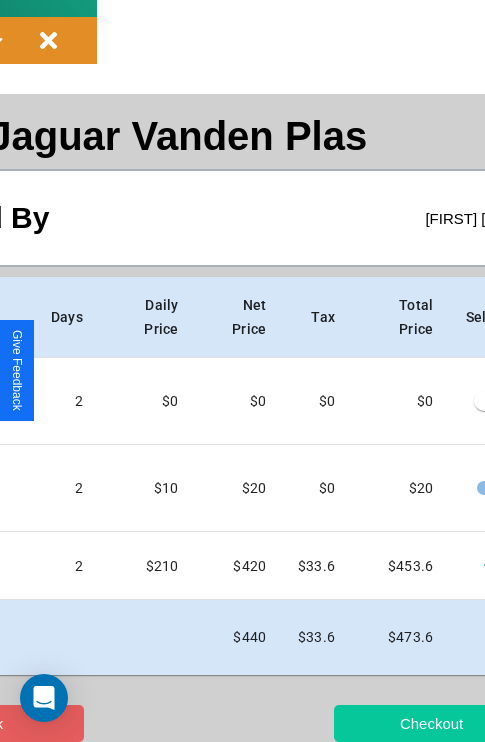 click on "Checkout" at bounding box center (431, 723) 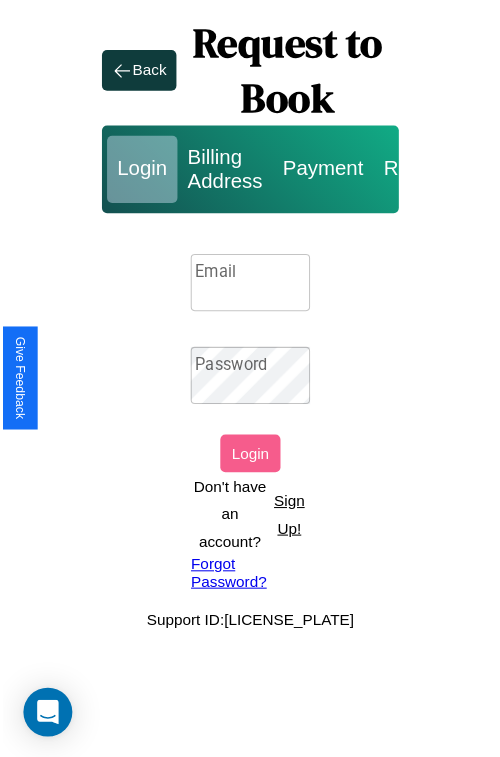 scroll, scrollTop: 0, scrollLeft: 0, axis: both 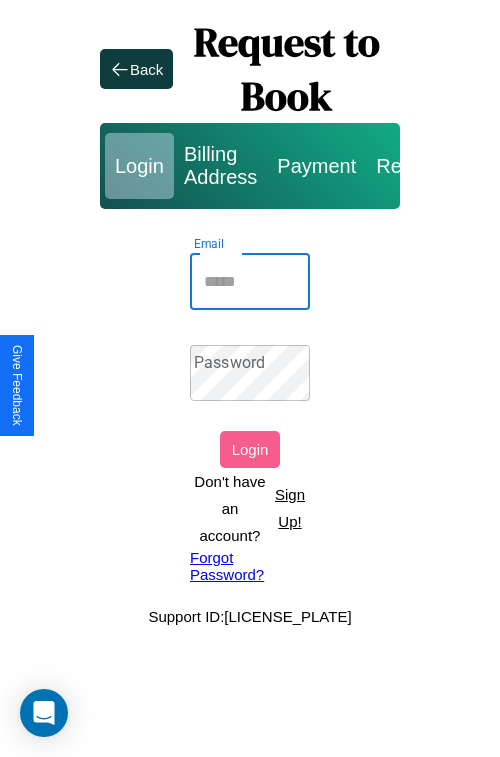 click on "Email" at bounding box center (250, 282) 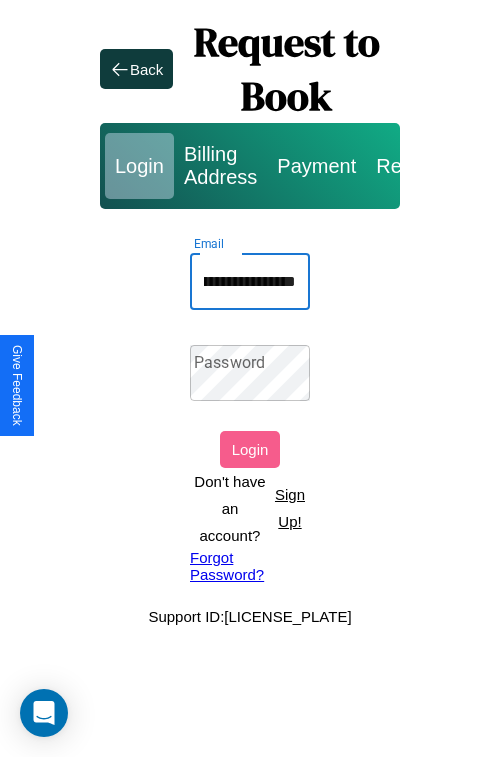 scroll, scrollTop: 0, scrollLeft: 94, axis: horizontal 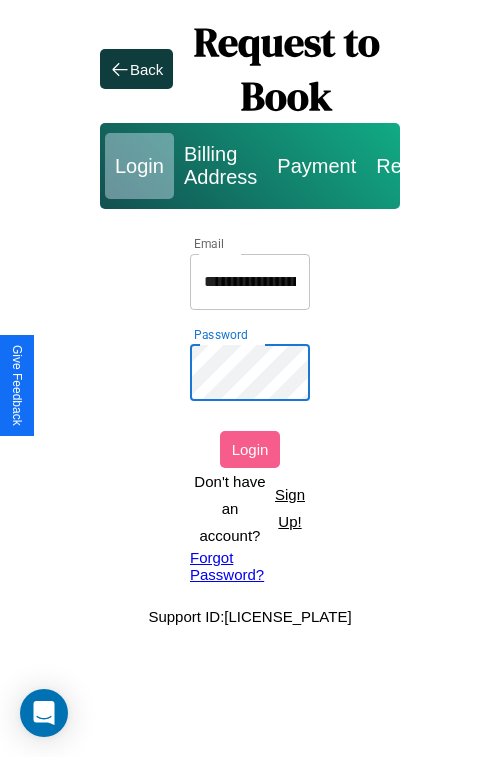 click on "Login" at bounding box center [250, 449] 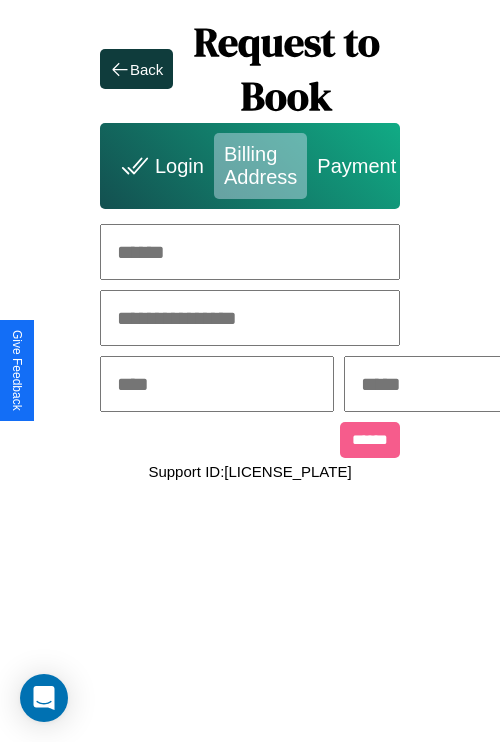 click at bounding box center (250, 252) 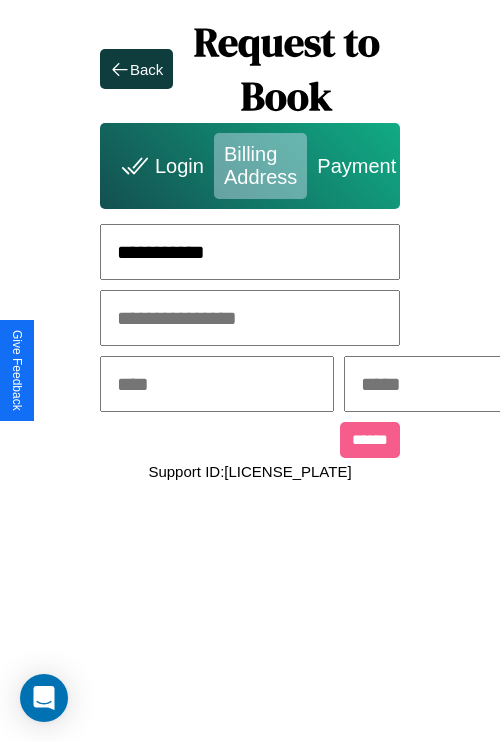 type on "**********" 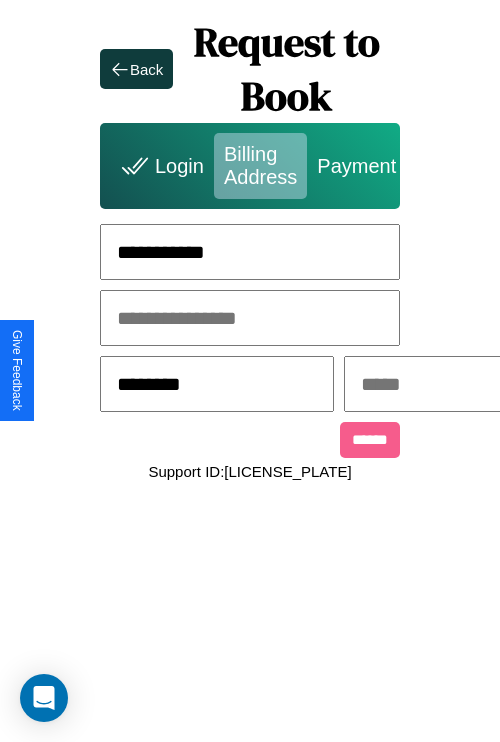 type on "********" 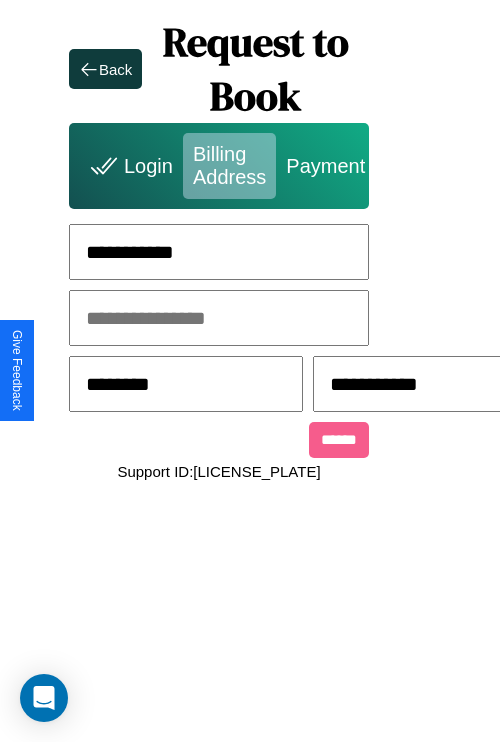 scroll, scrollTop: 0, scrollLeft: 517, axis: horizontal 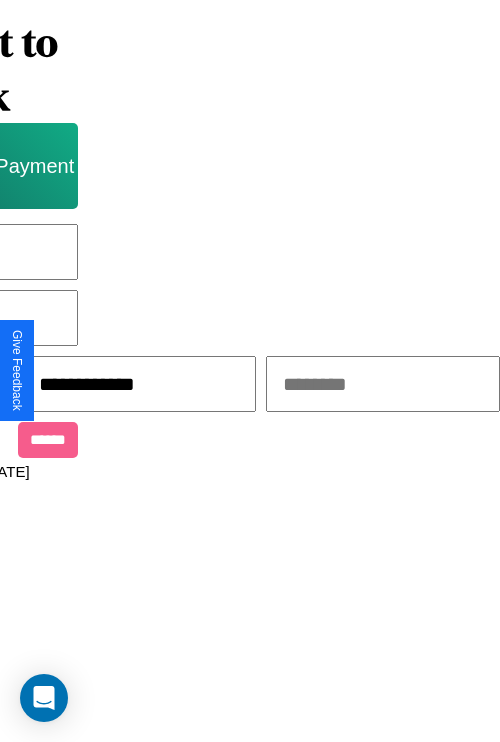 type on "**********" 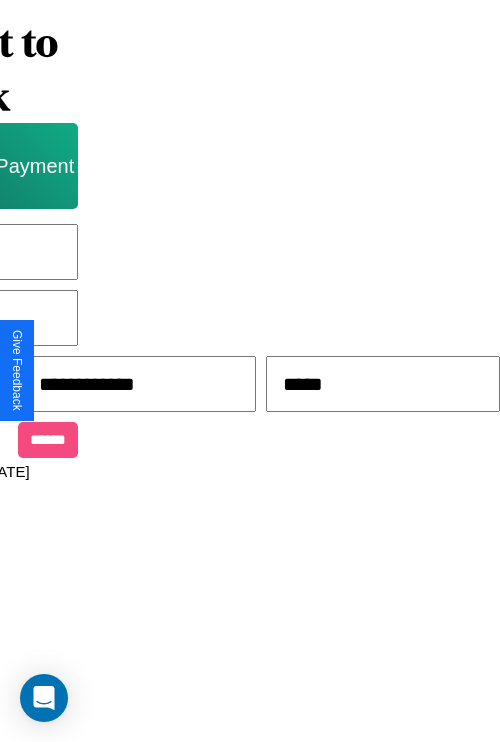 type on "*****" 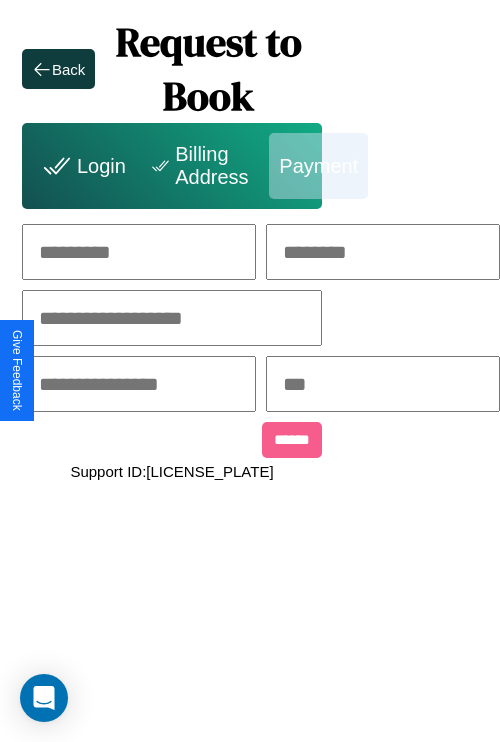 scroll, scrollTop: 0, scrollLeft: 208, axis: horizontal 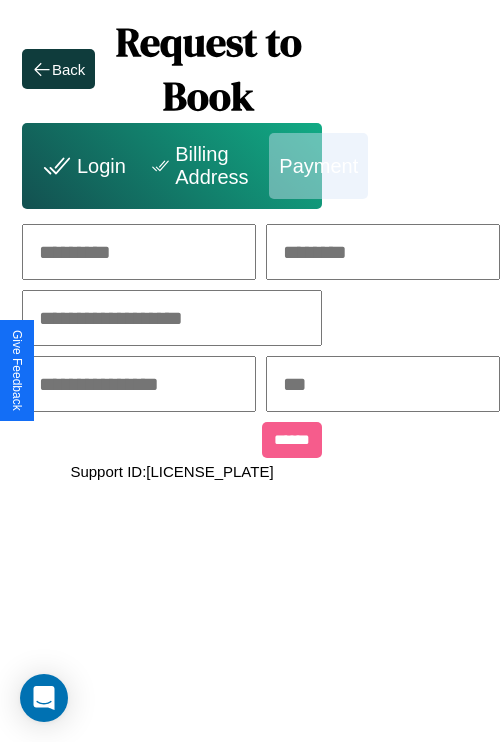 click at bounding box center [139, 252] 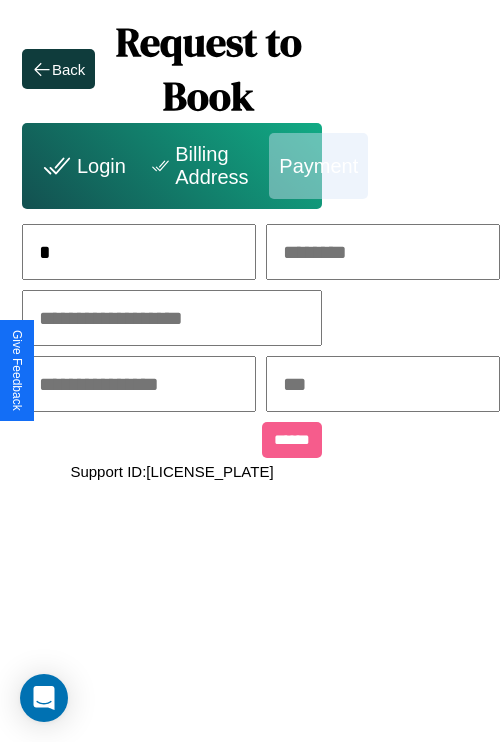scroll, scrollTop: 0, scrollLeft: 131, axis: horizontal 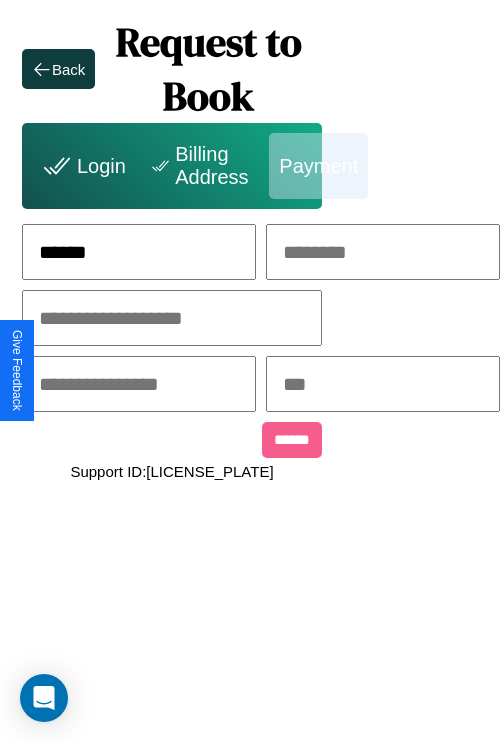 type on "******" 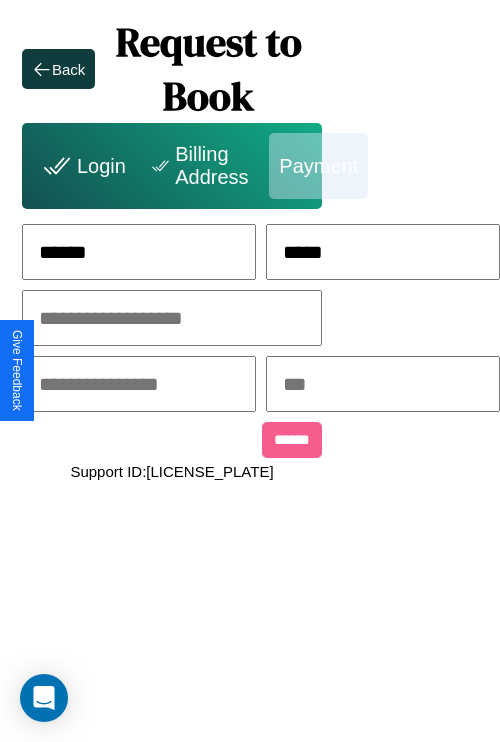 type on "*****" 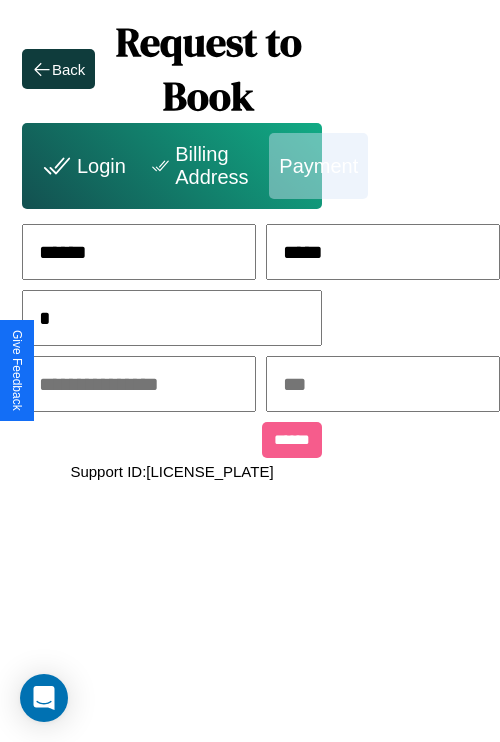 scroll, scrollTop: 0, scrollLeft: 128, axis: horizontal 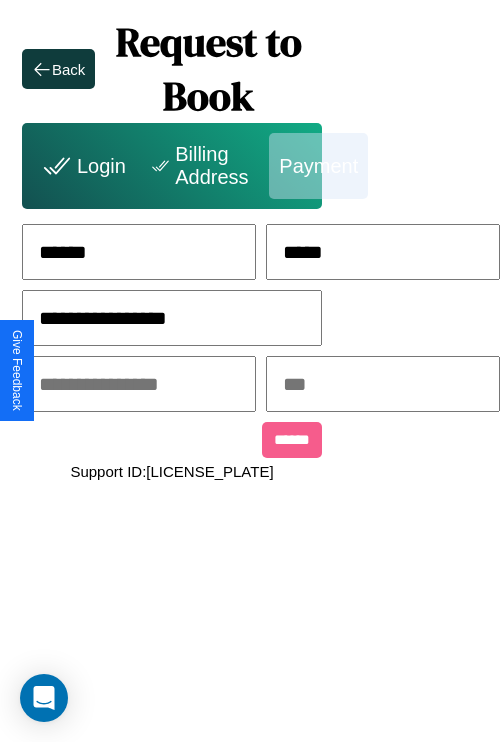 type on "**********" 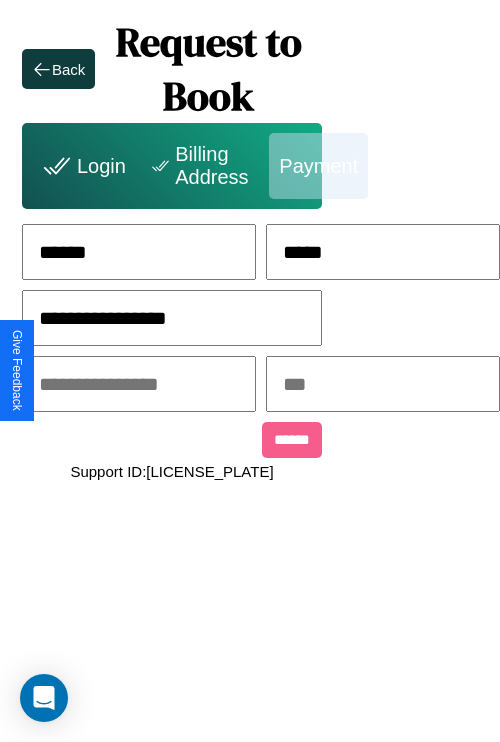 click at bounding box center (139, 384) 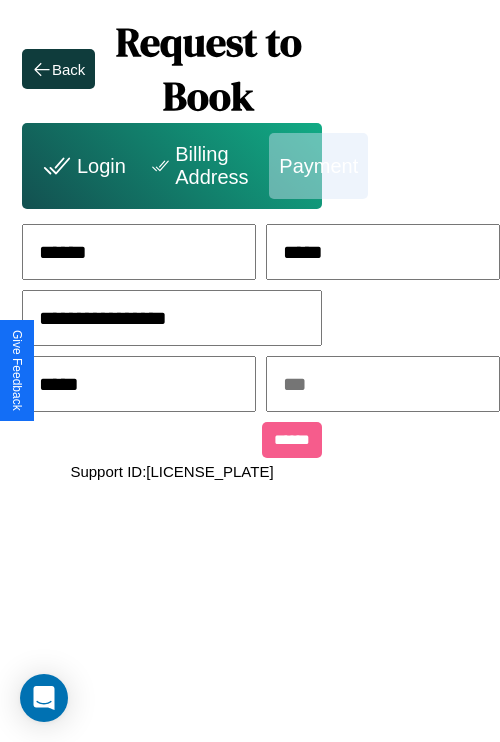 type on "*****" 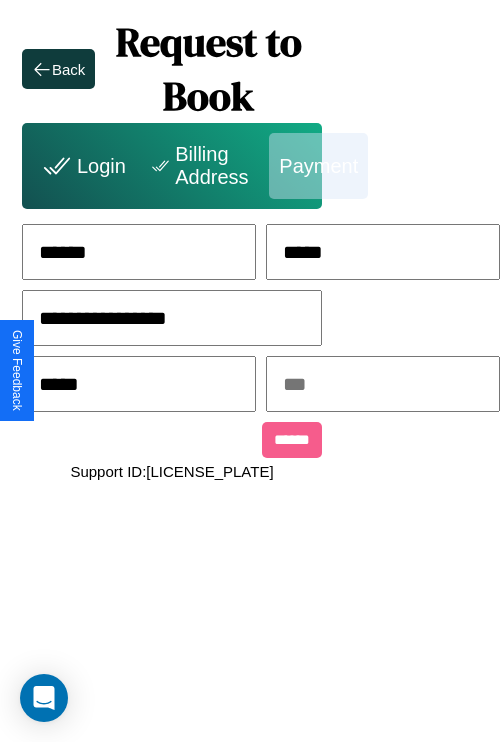 click at bounding box center [383, 384] 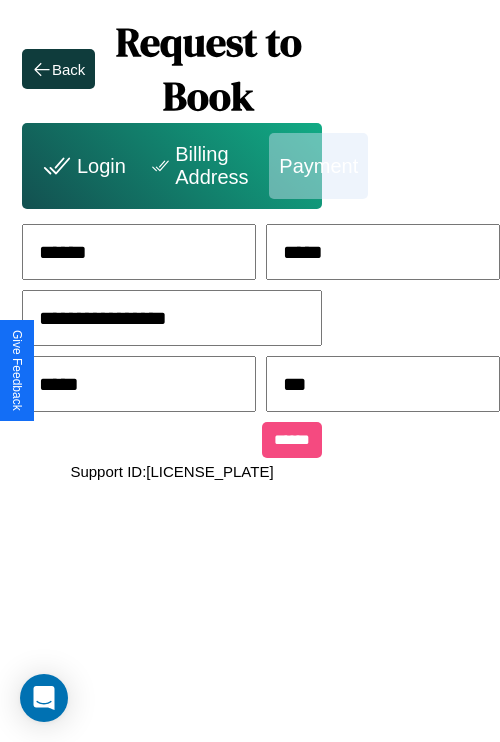 type on "***" 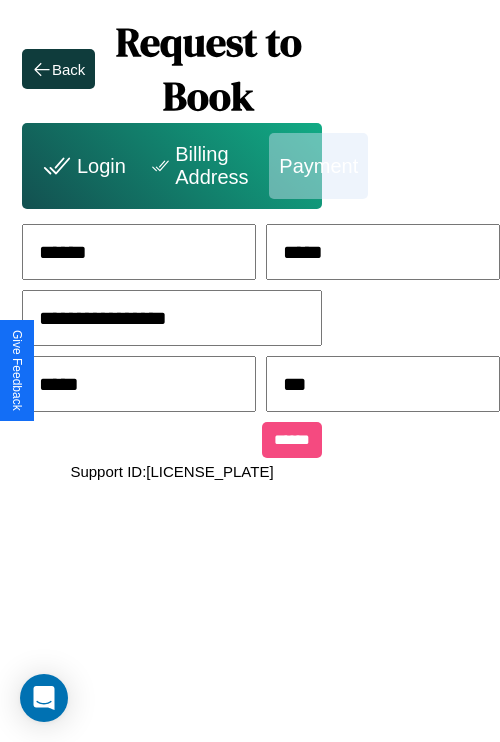 click on "******" at bounding box center [292, 440] 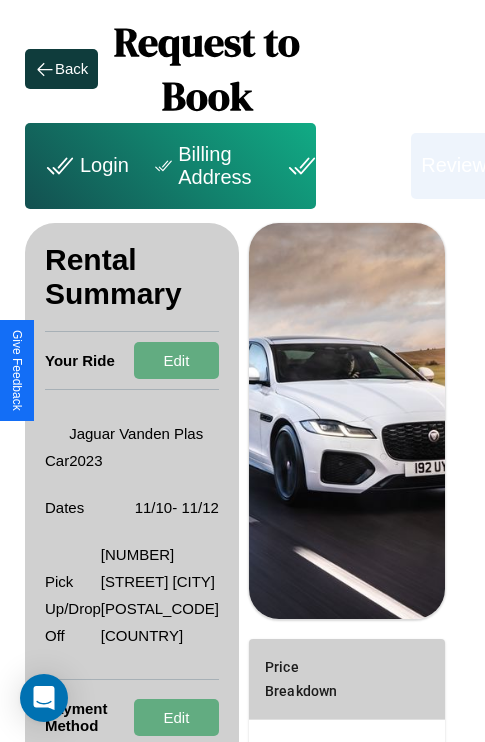 scroll, scrollTop: 328, scrollLeft: 72, axis: both 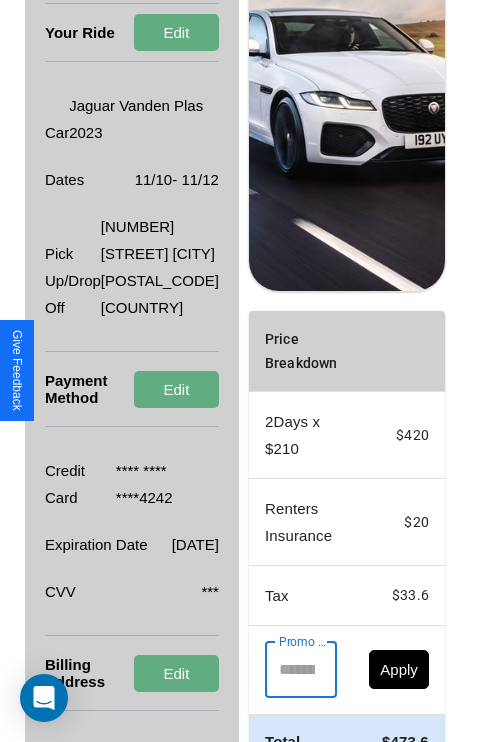 click on "Promo Code" at bounding box center (290, 670) 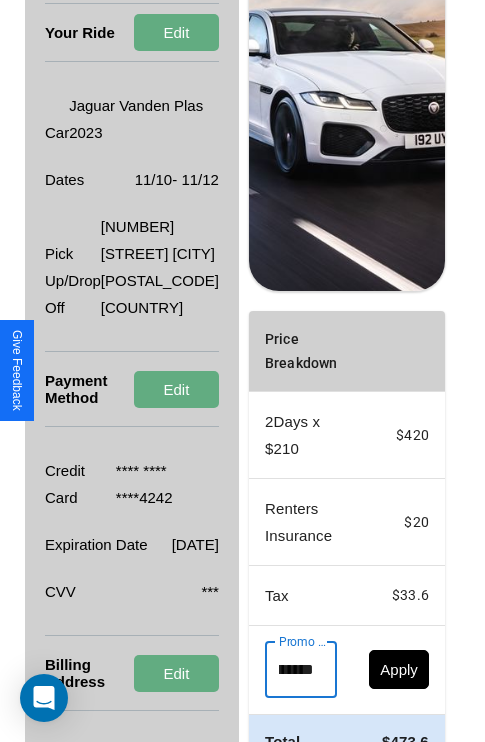 scroll, scrollTop: 0, scrollLeft: 50, axis: horizontal 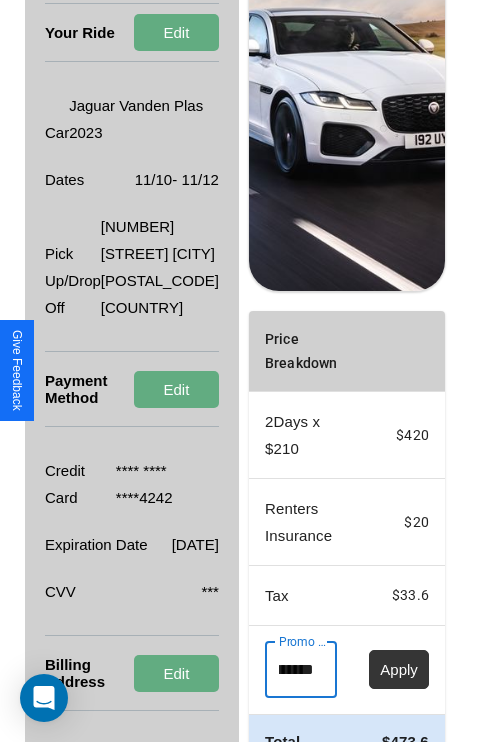type on "********" 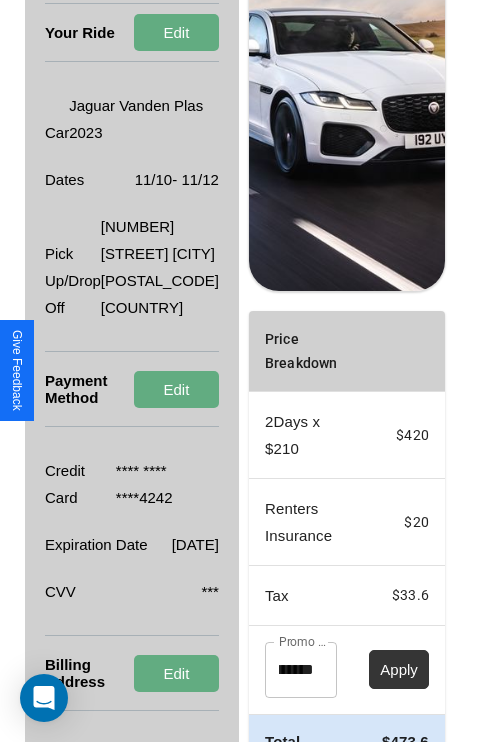 scroll, scrollTop: 0, scrollLeft: 0, axis: both 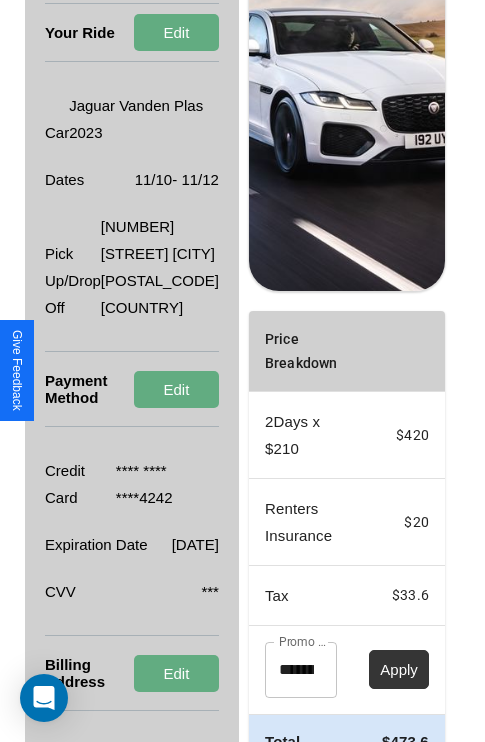 click on "Apply" at bounding box center [399, 669] 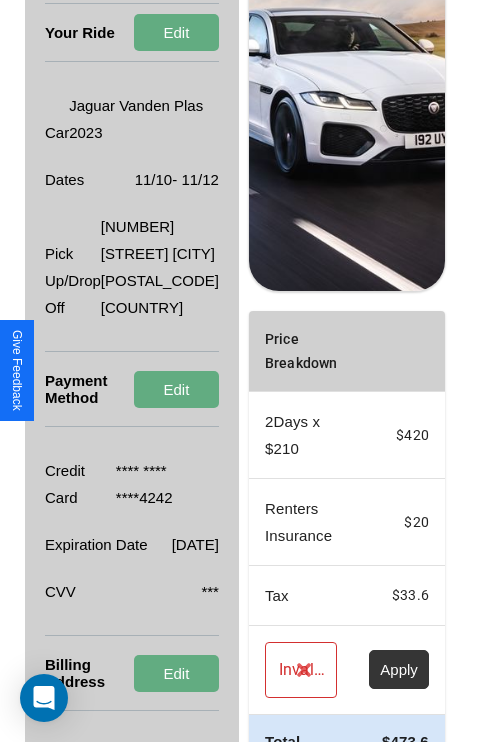 scroll, scrollTop: 482, scrollLeft: 72, axis: both 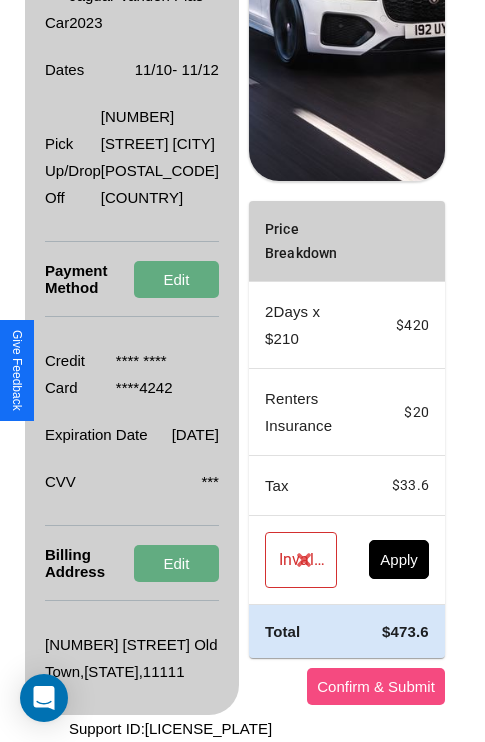 click on "Confirm & Submit" at bounding box center (376, 686) 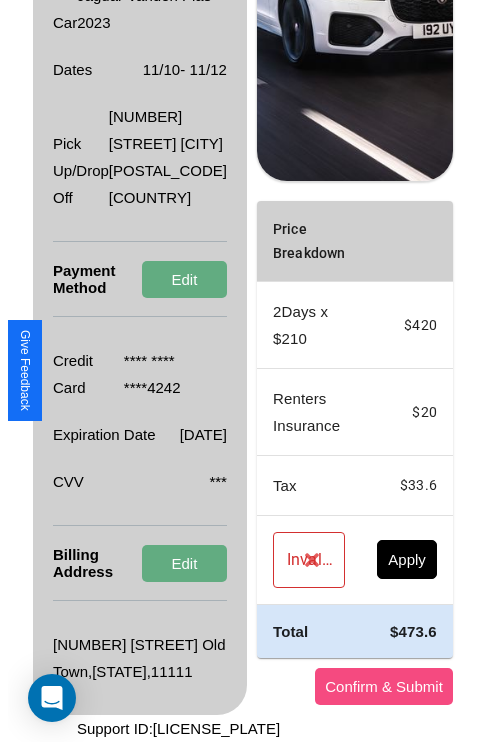 scroll, scrollTop: 0, scrollLeft: 72, axis: horizontal 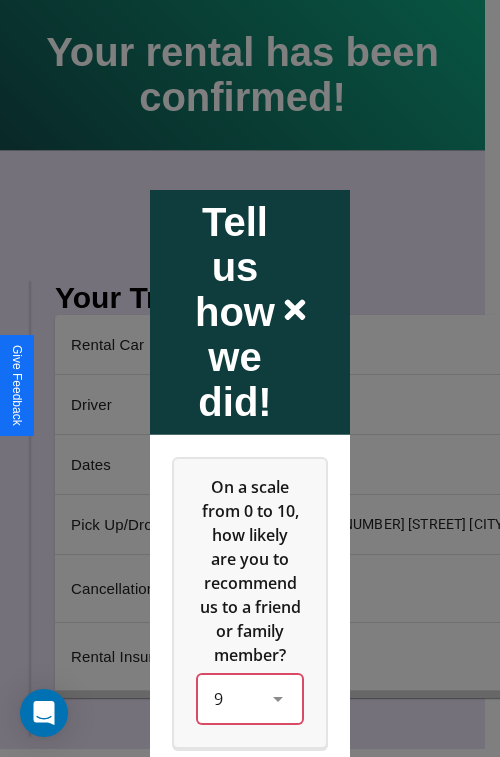 click on "9" at bounding box center [250, 698] 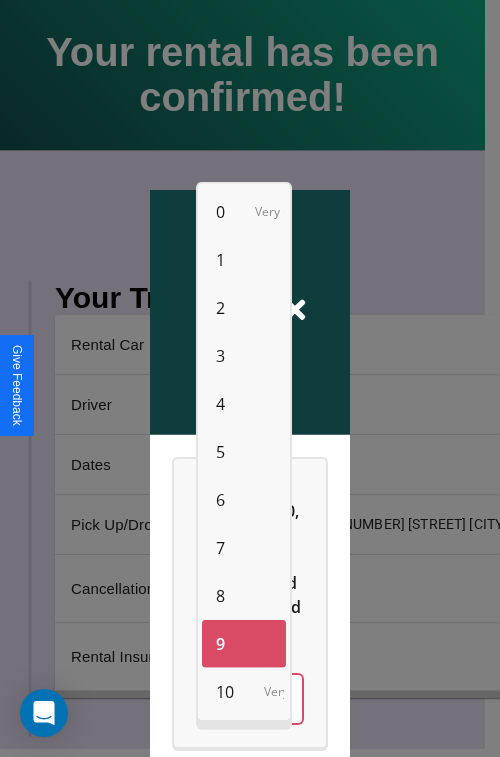 click on "2" at bounding box center (220, 308) 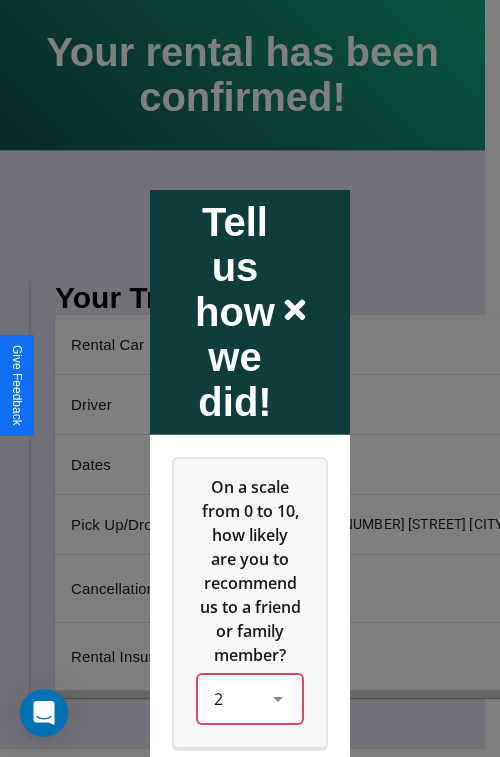 scroll, scrollTop: 334, scrollLeft: 0, axis: vertical 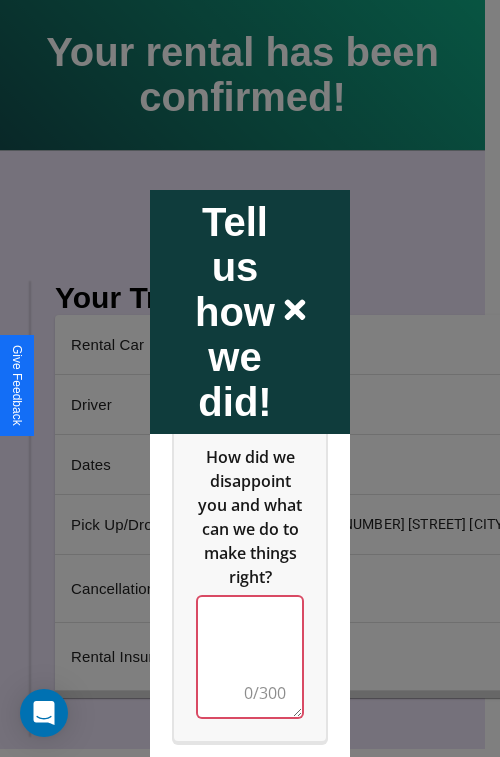click at bounding box center [250, 656] 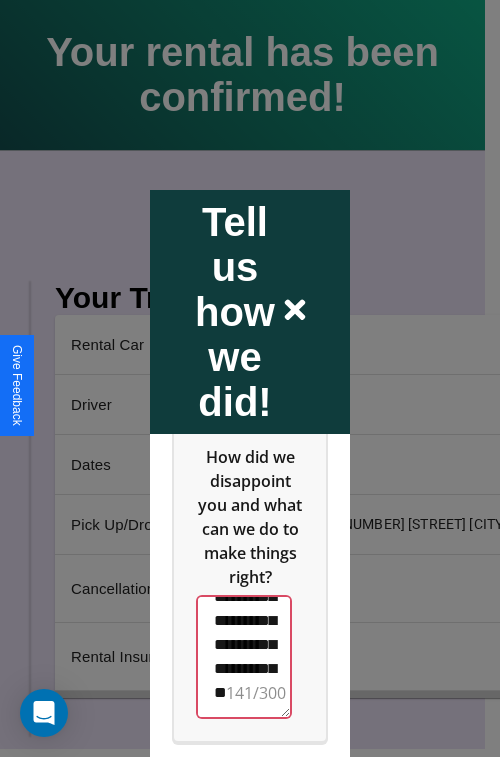 scroll, scrollTop: 564, scrollLeft: 0, axis: vertical 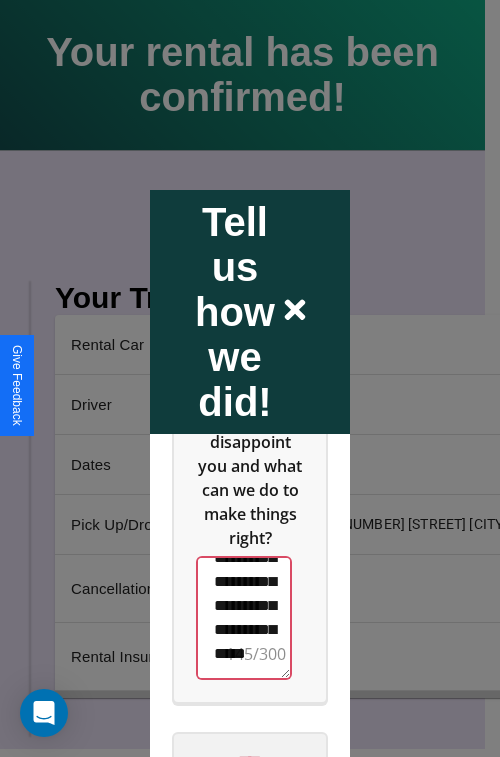 type on "**********" 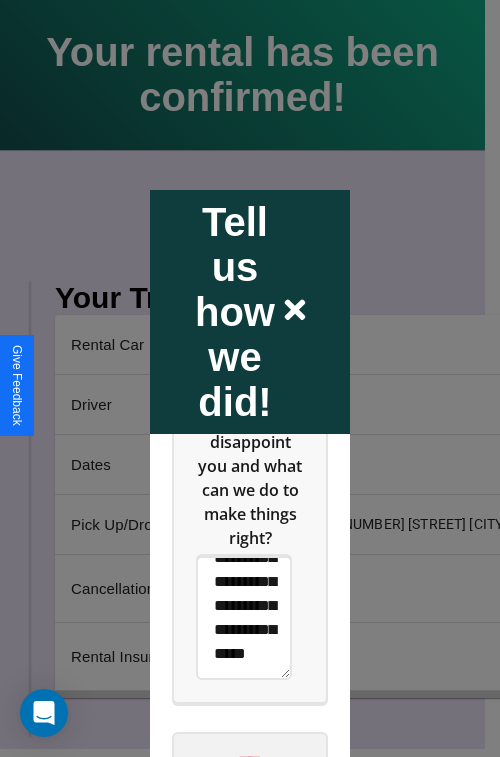 click on "****" at bounding box center (250, 761) 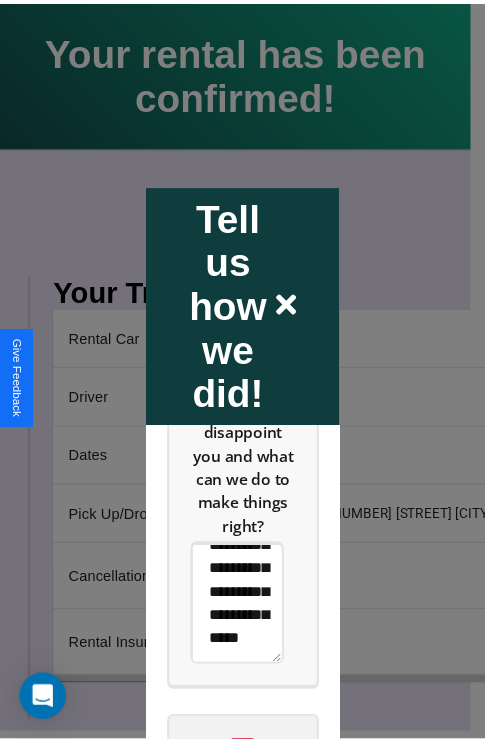scroll, scrollTop: 0, scrollLeft: 0, axis: both 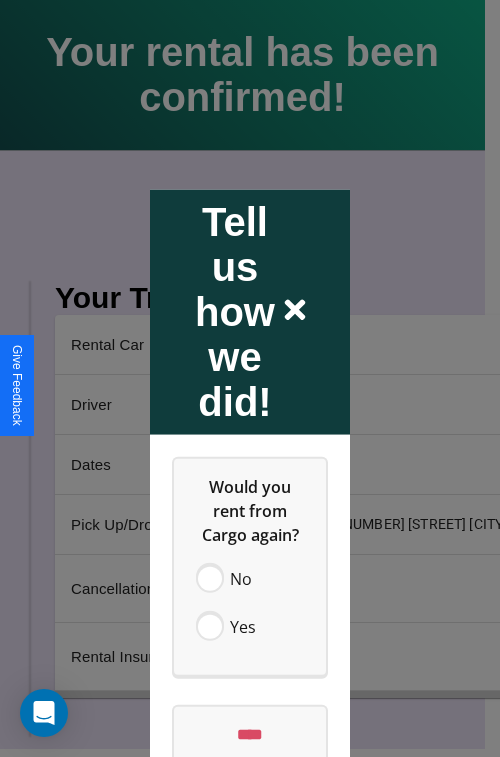 click at bounding box center (250, 378) 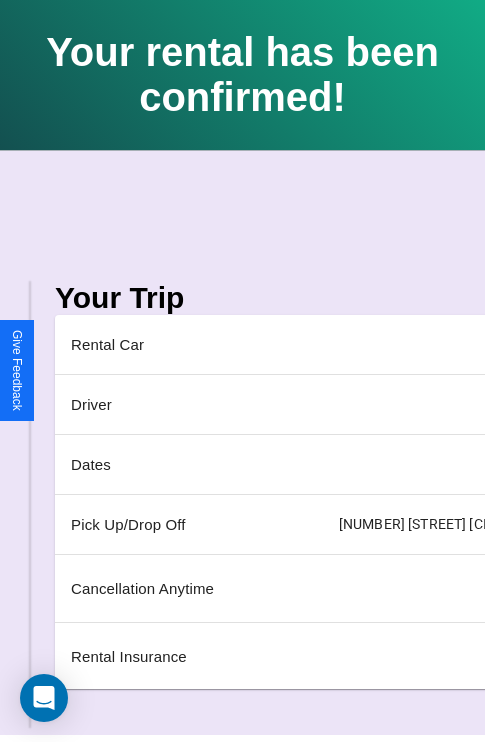 scroll, scrollTop: 0, scrollLeft: 235, axis: horizontal 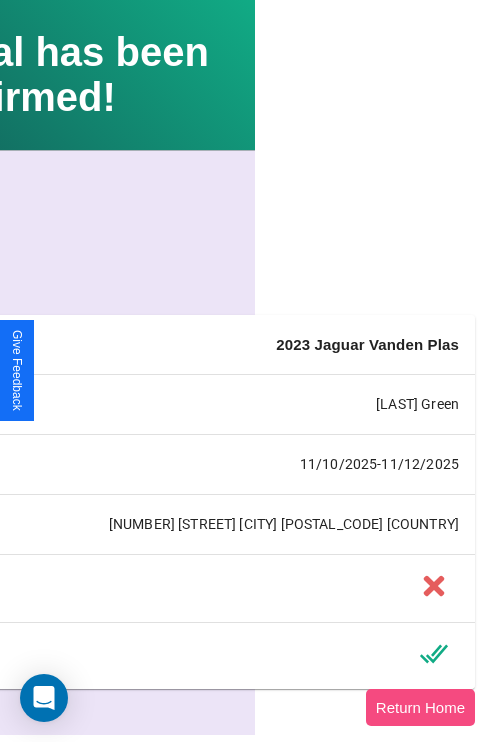 click on "Return Home" at bounding box center [420, 707] 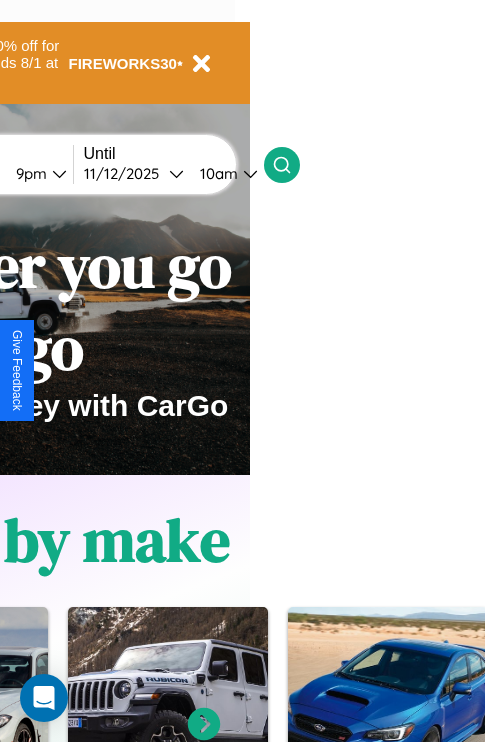 scroll, scrollTop: 0, scrollLeft: 0, axis: both 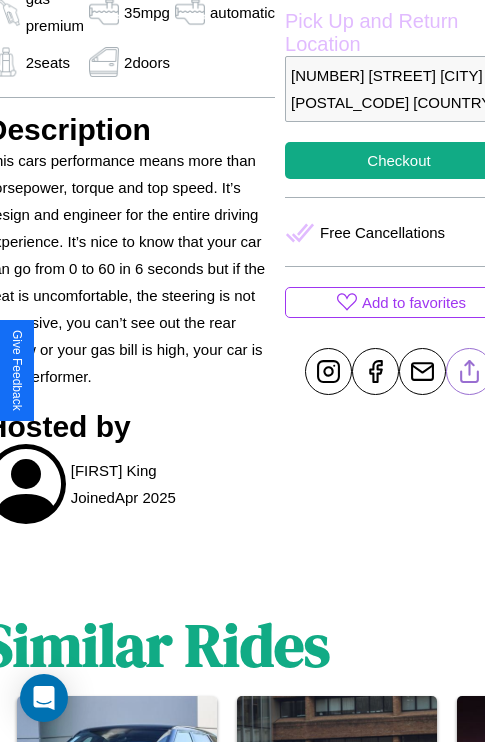 click 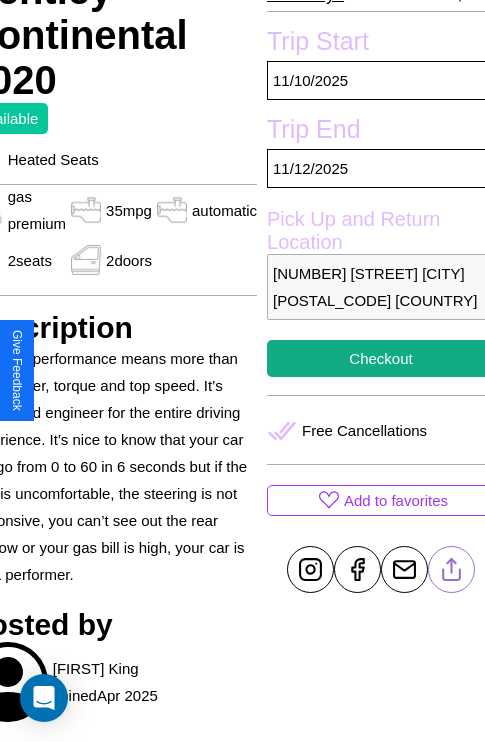 scroll, scrollTop: 378, scrollLeft: 107, axis: both 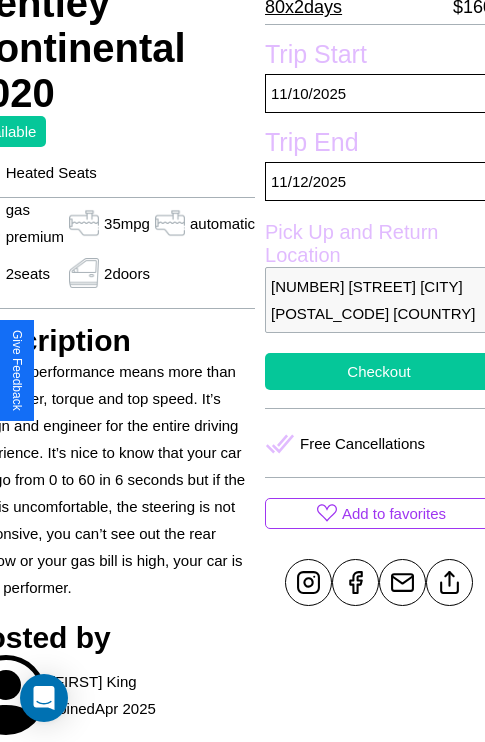 click on "Checkout" at bounding box center [379, 371] 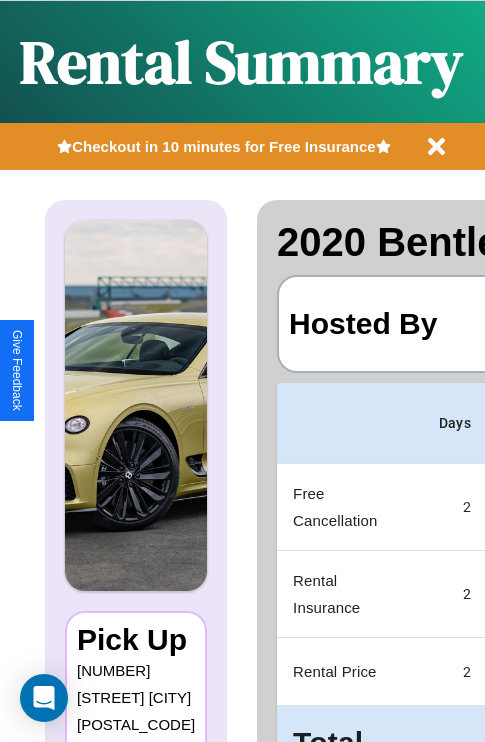 scroll, scrollTop: 0, scrollLeft: 382, axis: horizontal 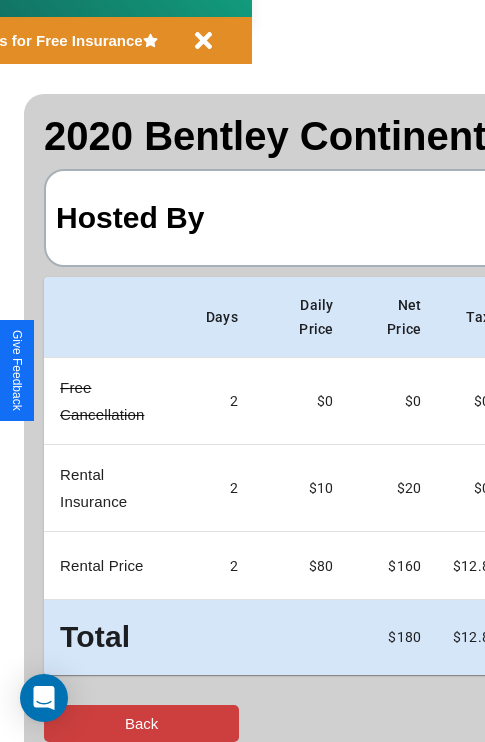click on "Back" at bounding box center [141, 723] 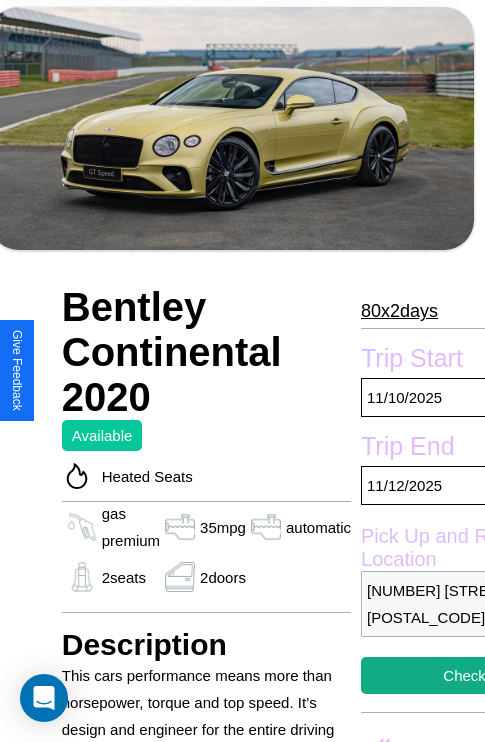 scroll, scrollTop: 589, scrollLeft: 87, axis: both 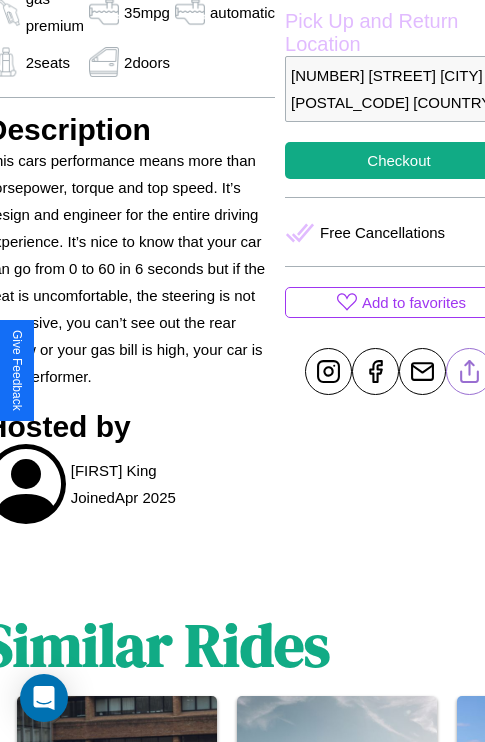 click 